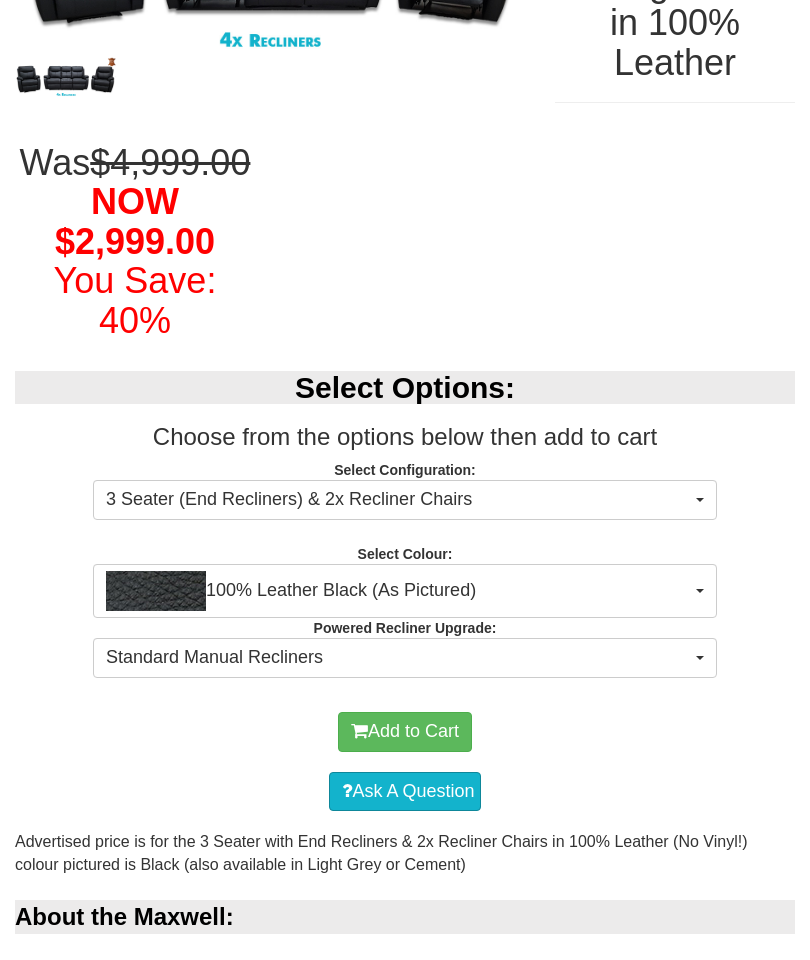 scroll, scrollTop: 436, scrollLeft: 0, axis: vertical 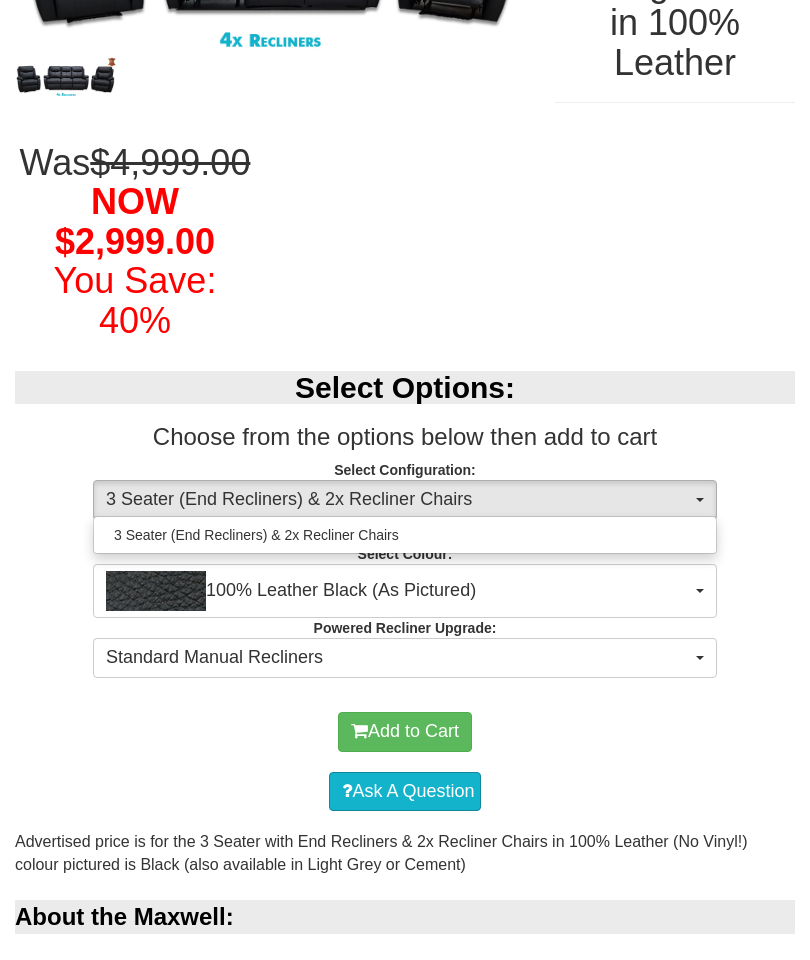 click at bounding box center [405, 480] 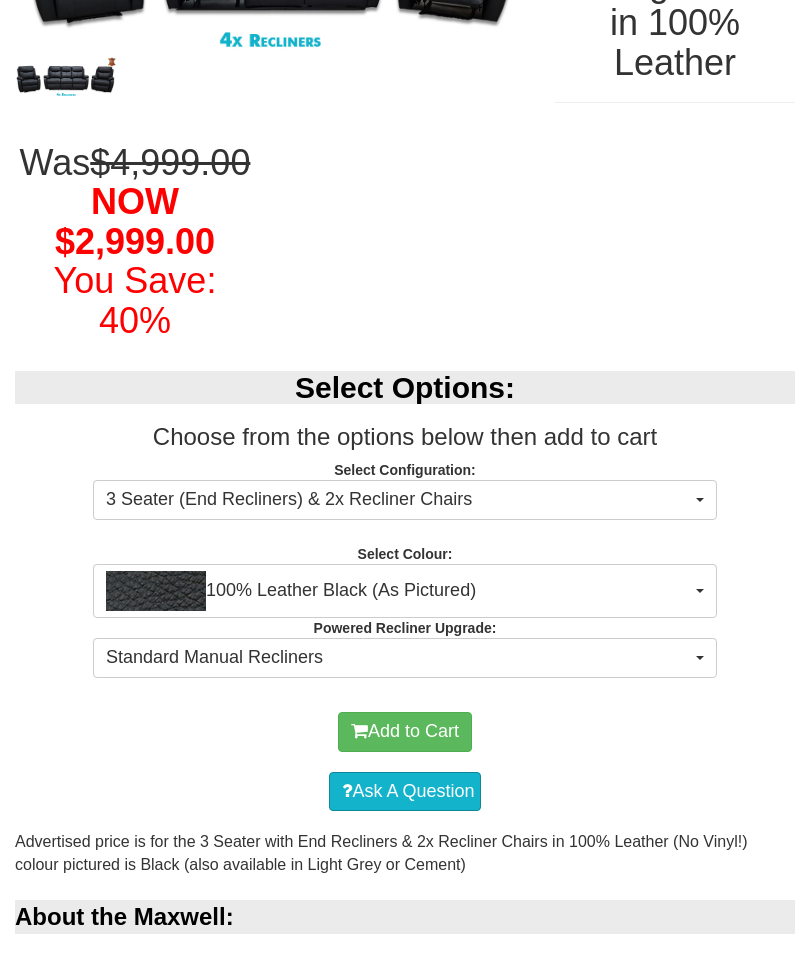 click on "100% Leather Black (As Pictured)" at bounding box center [398, 591] 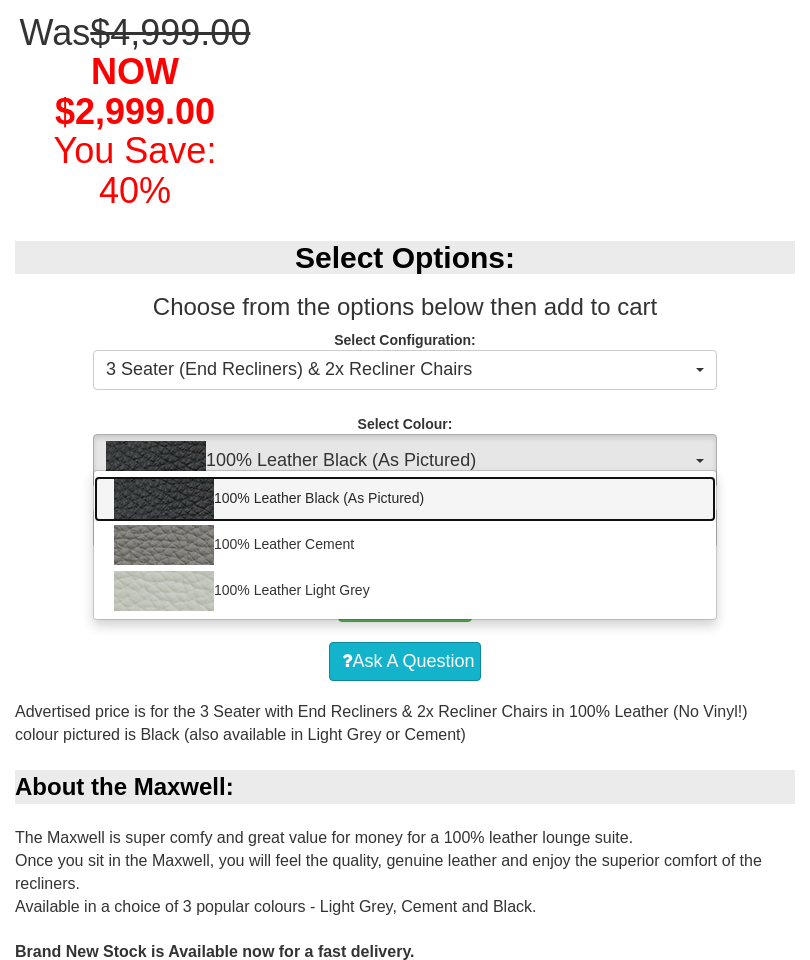 scroll, scrollTop: 567, scrollLeft: 0, axis: vertical 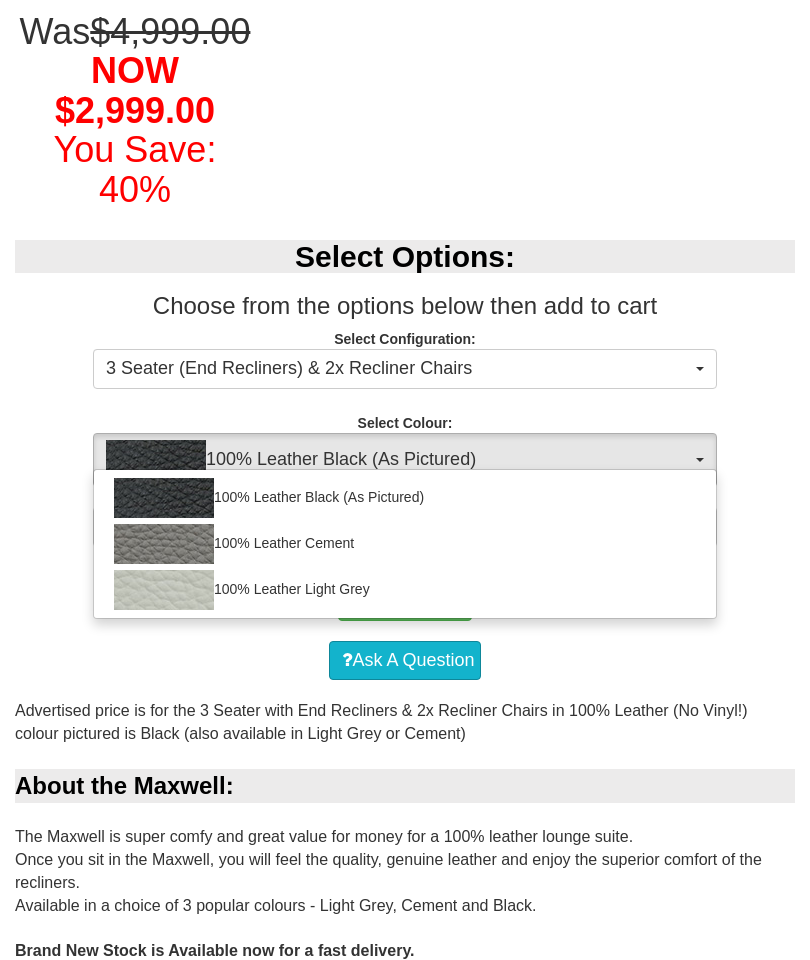 click at bounding box center [405, 480] 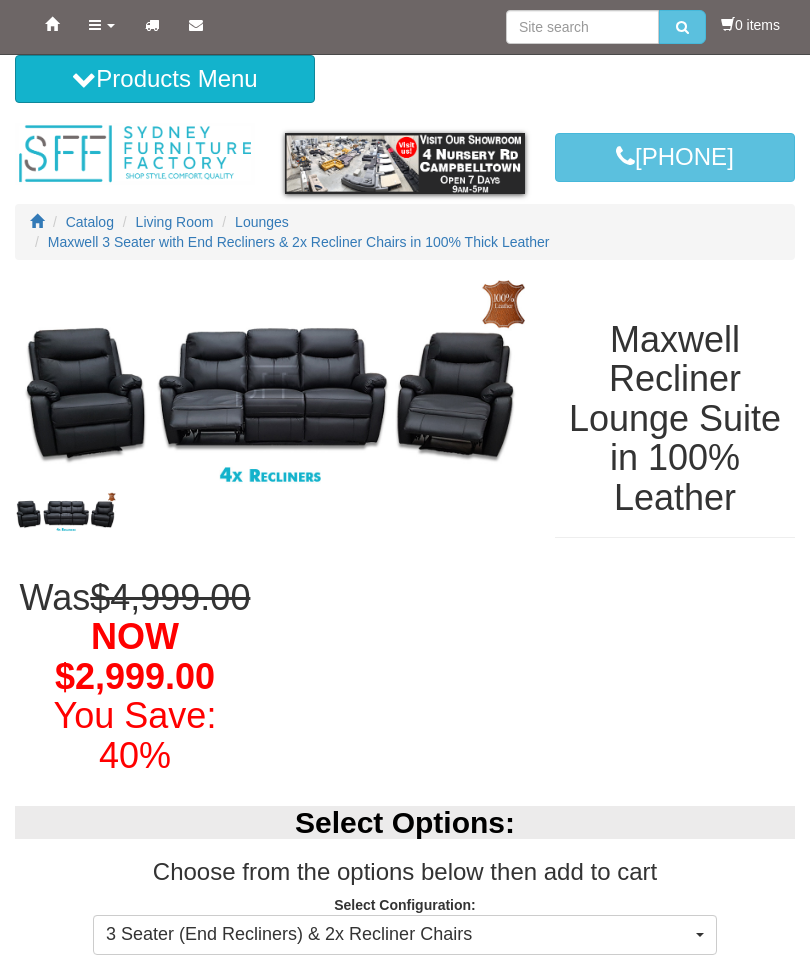 scroll, scrollTop: 0, scrollLeft: 0, axis: both 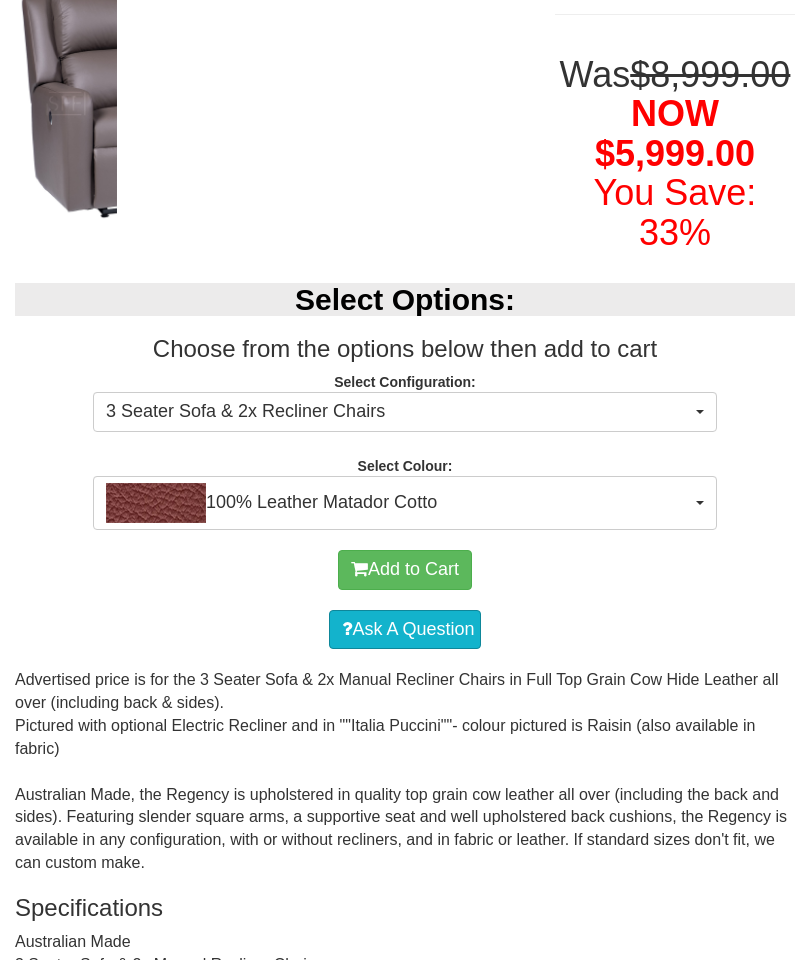 click on "3 Seater Sofa & 2x Recliner Chairs" at bounding box center [405, 412] 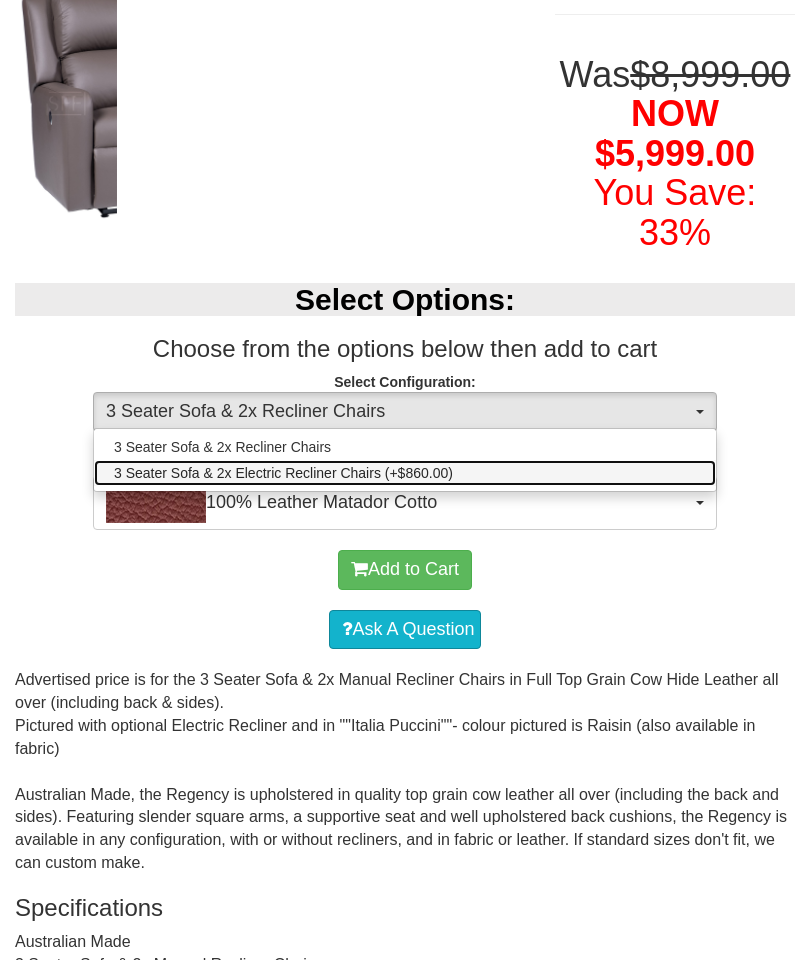 click on "3 Seater Sofa & 2x Electric Recliner Chairs (+$860.00)" at bounding box center (405, 473) 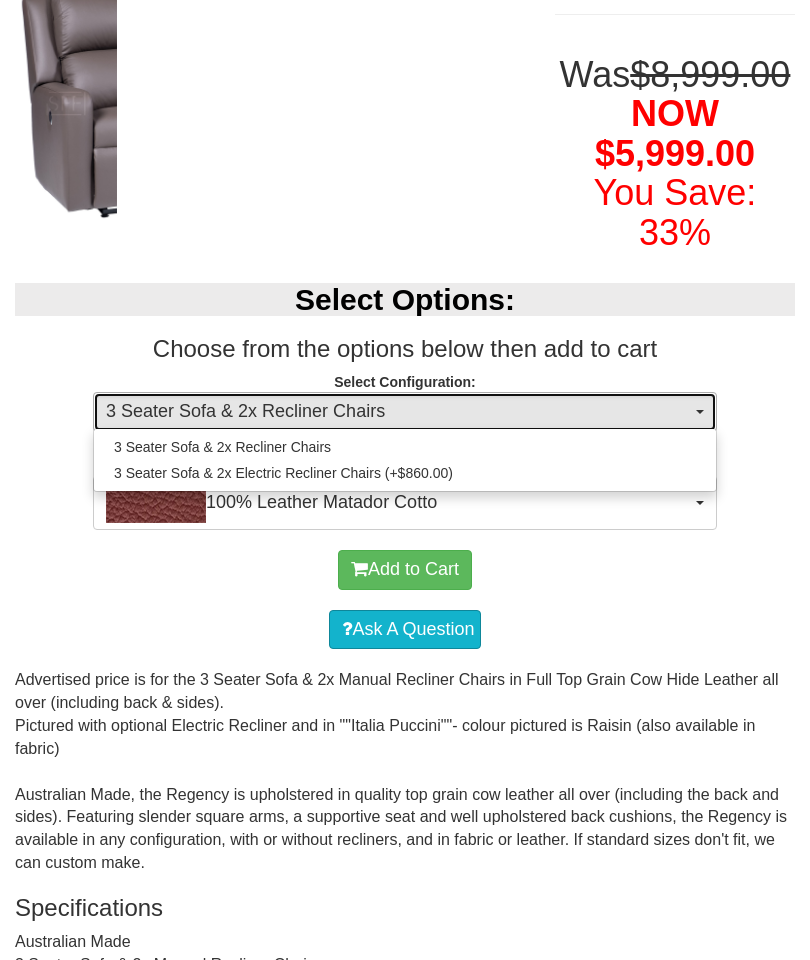 select on "1623" 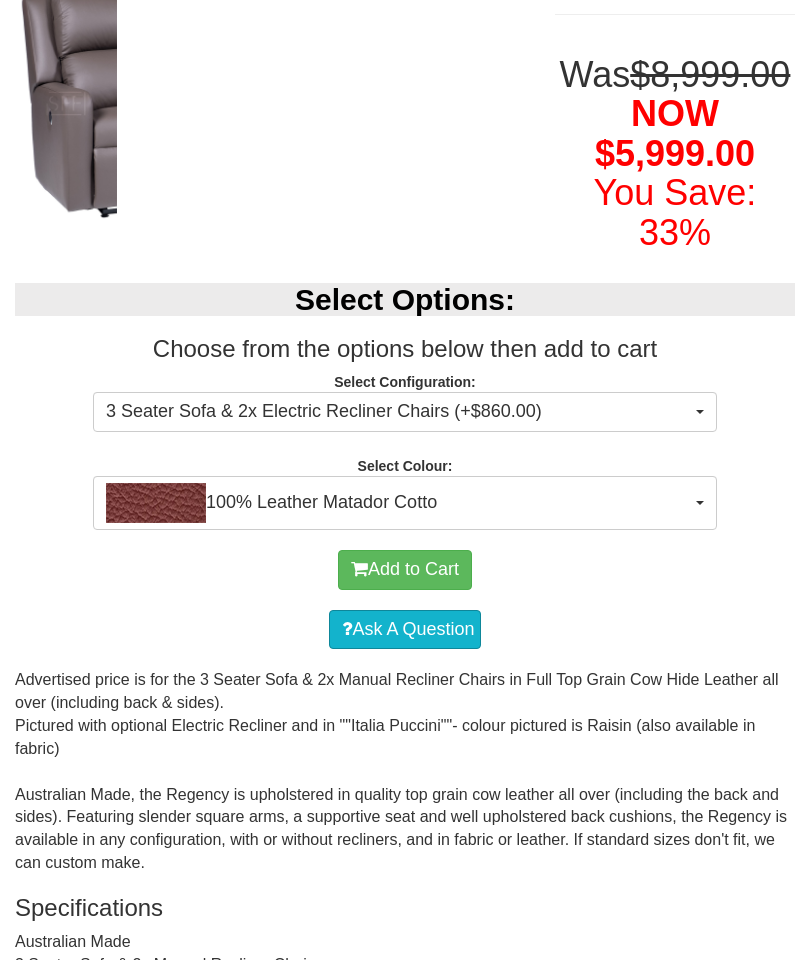 click on "100% Leather Matador Cotto" at bounding box center (398, 503) 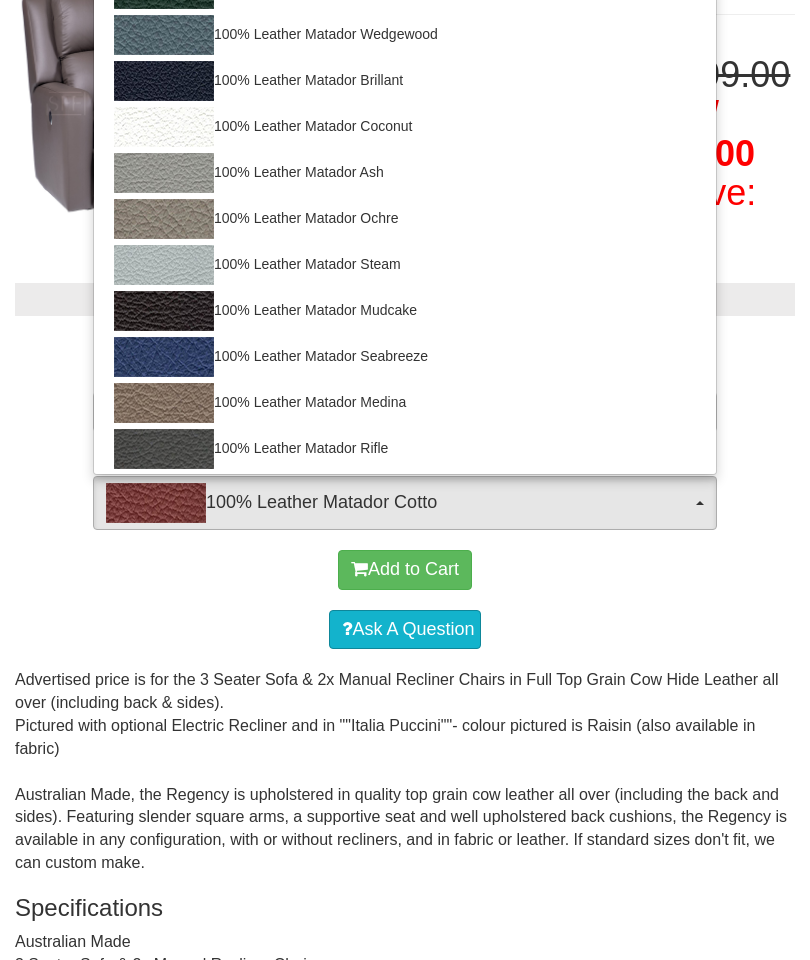 scroll, scrollTop: 437, scrollLeft: 0, axis: vertical 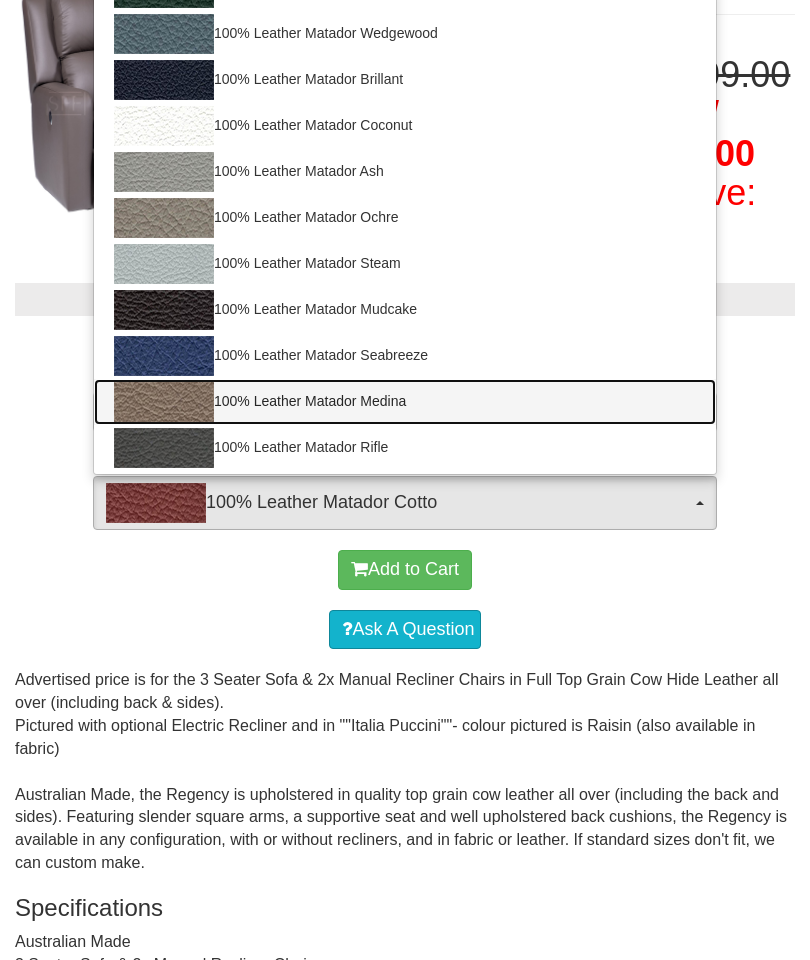 click on "100% Leather Matador Medina" at bounding box center [405, 402] 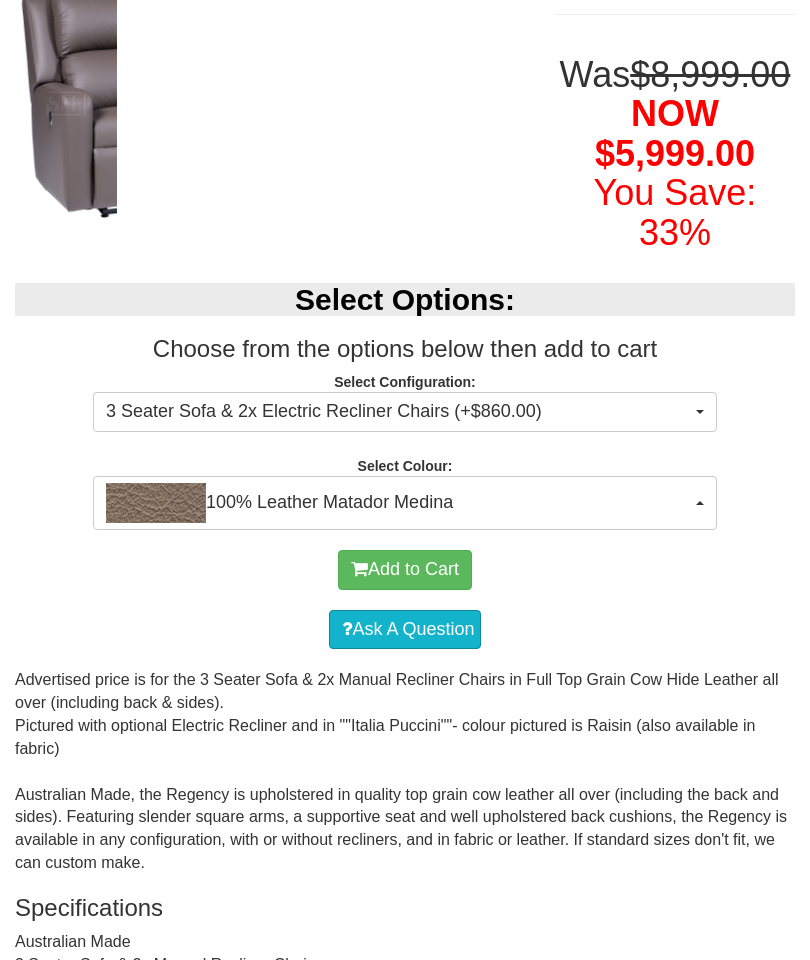 click at bounding box center (156, 503) 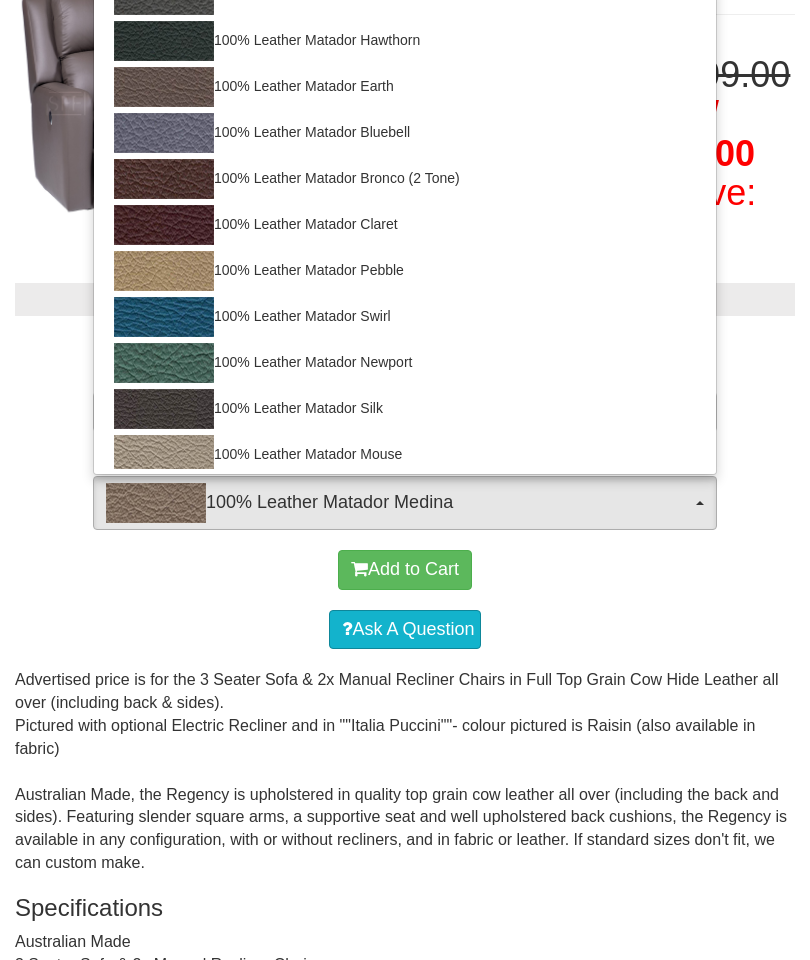 scroll, scrollTop: 894, scrollLeft: 0, axis: vertical 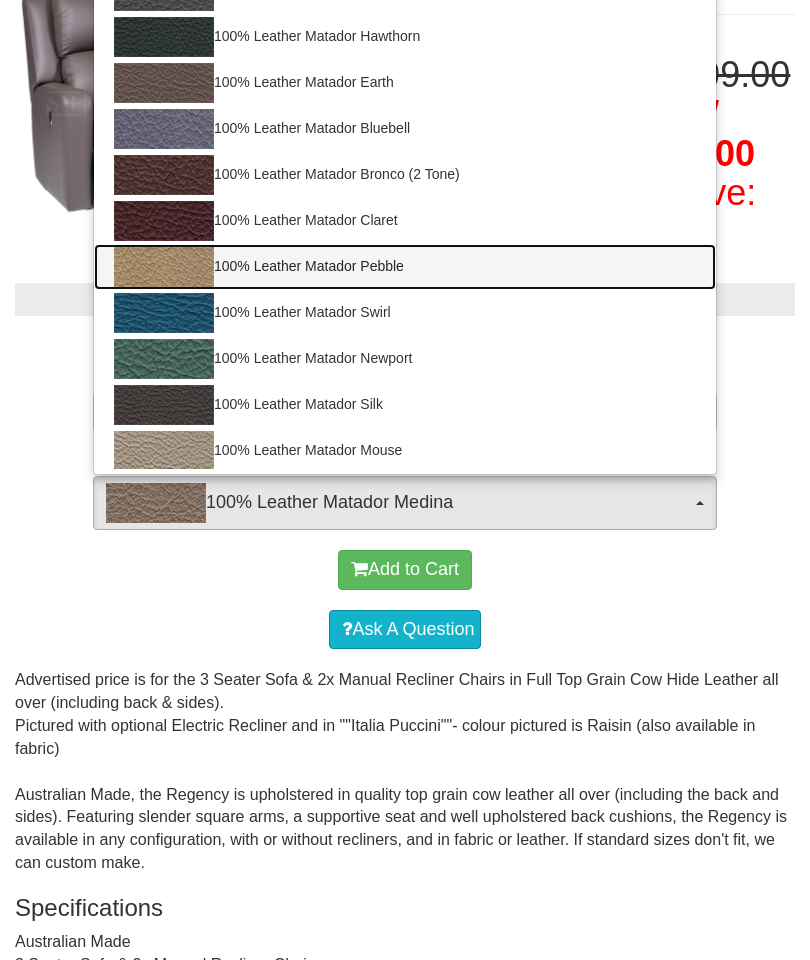 click at bounding box center [164, 267] 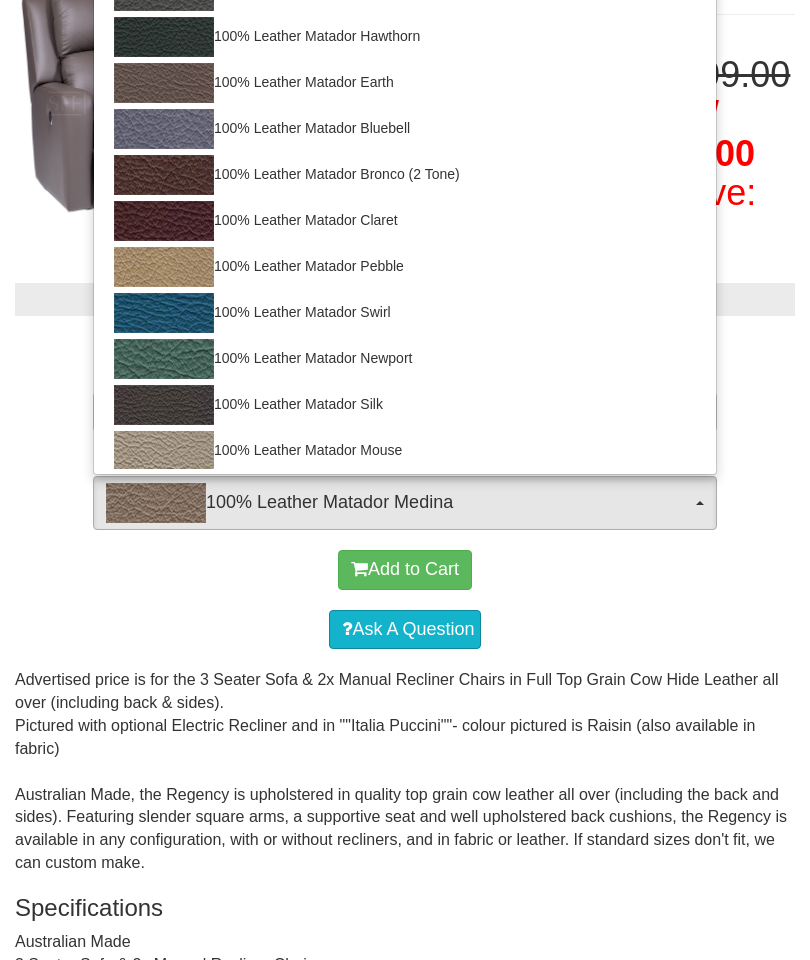 select on "1612" 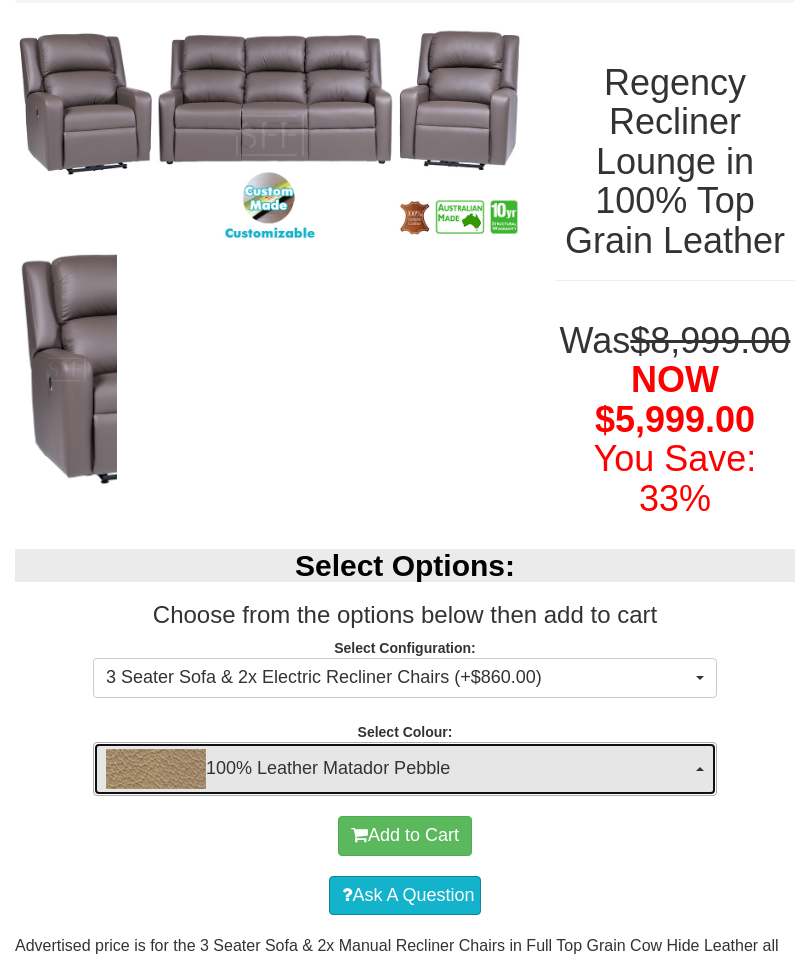 scroll, scrollTop: 0, scrollLeft: 0, axis: both 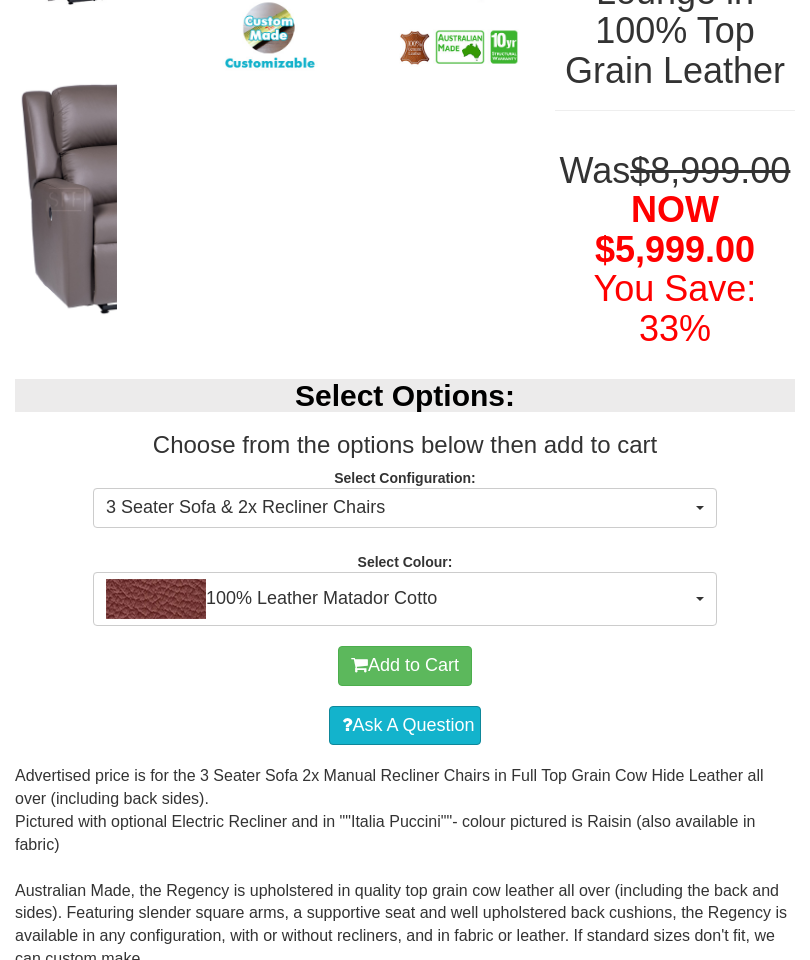 click at bounding box center (156, 599) 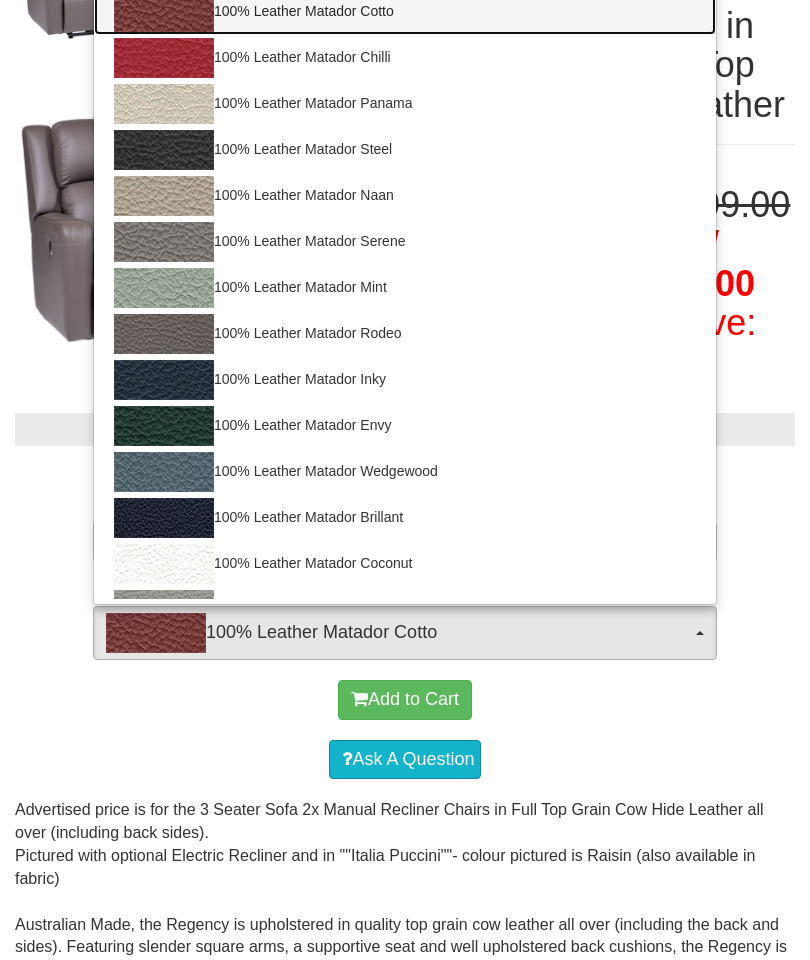 scroll, scrollTop: 375, scrollLeft: 0, axis: vertical 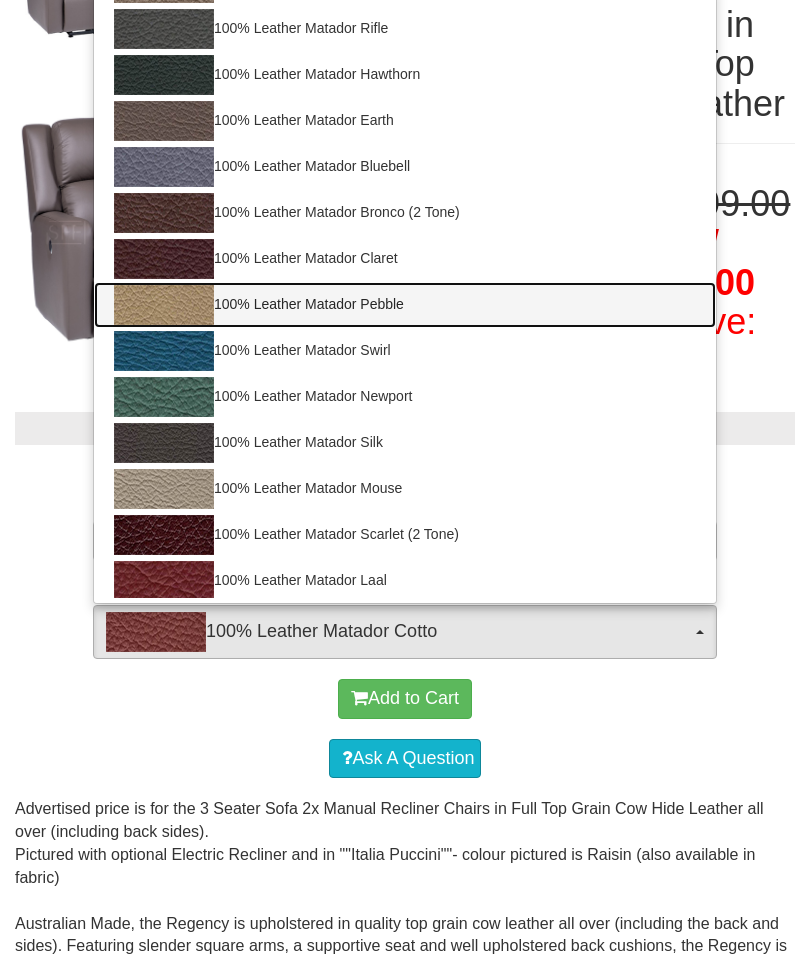 click on "100% Leather Matador Pebble" at bounding box center [405, 305] 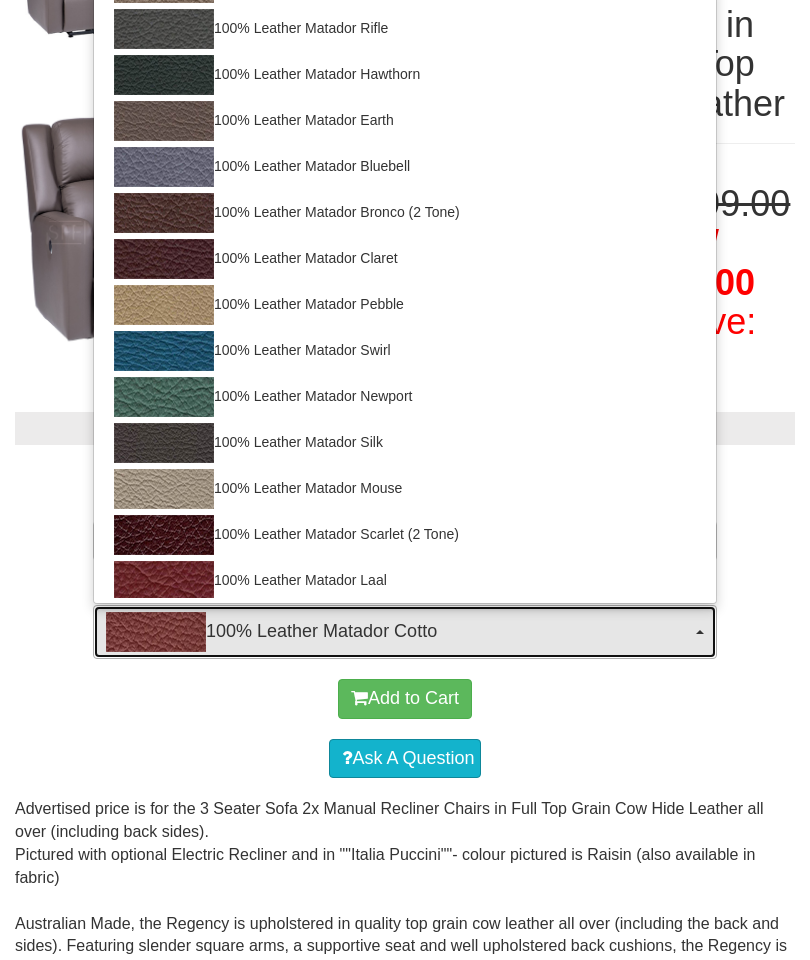 select on "1612" 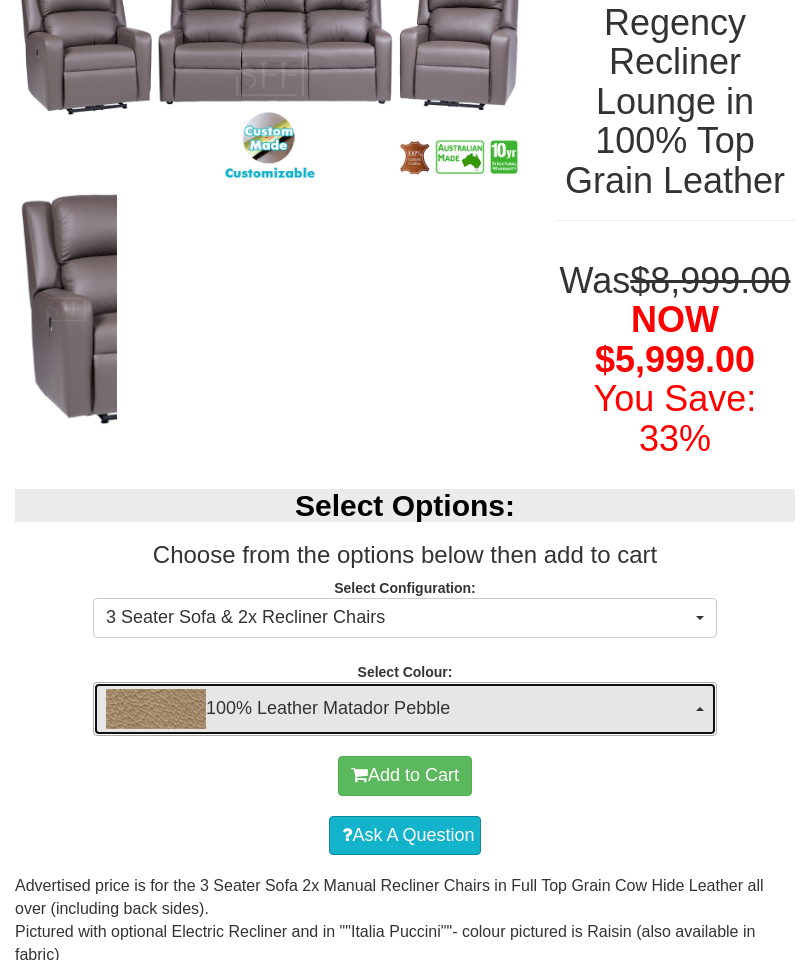scroll, scrollTop: 0, scrollLeft: 0, axis: both 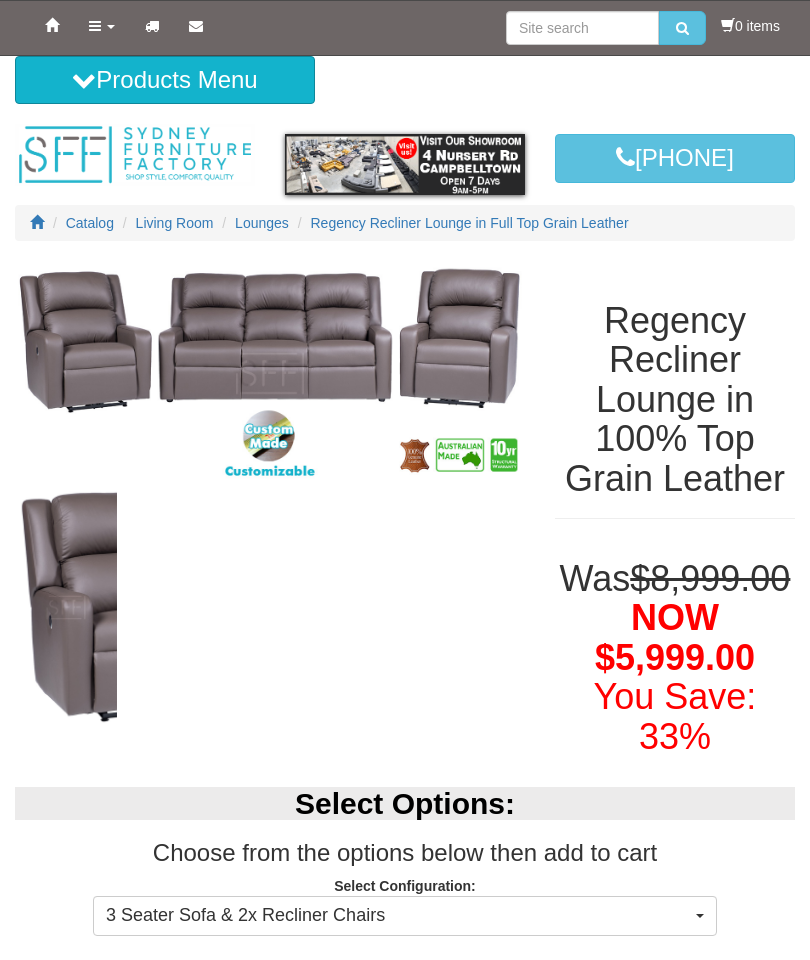 click at bounding box center [270, 373] 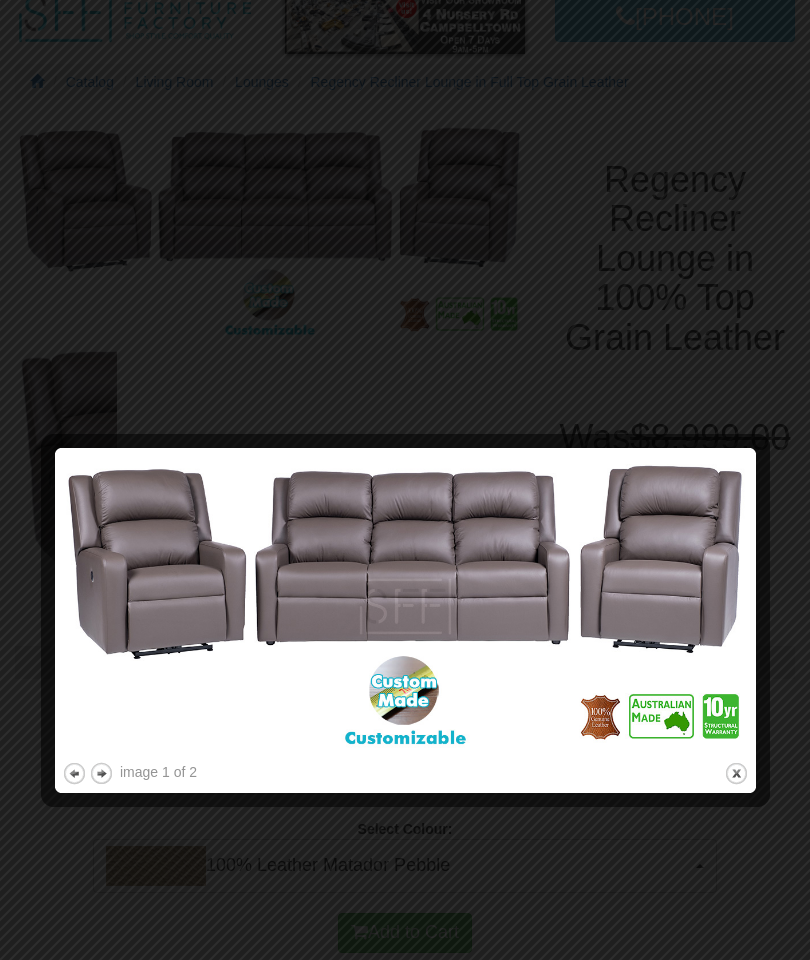 scroll, scrollTop: 155, scrollLeft: 0, axis: vertical 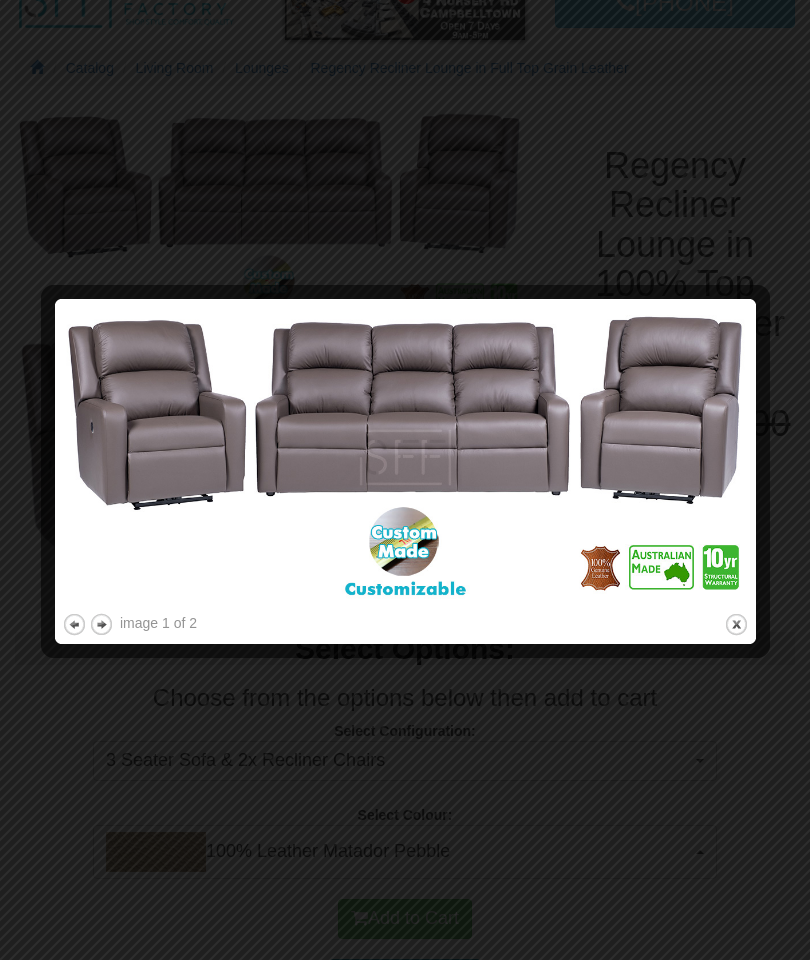click at bounding box center (405, 457) 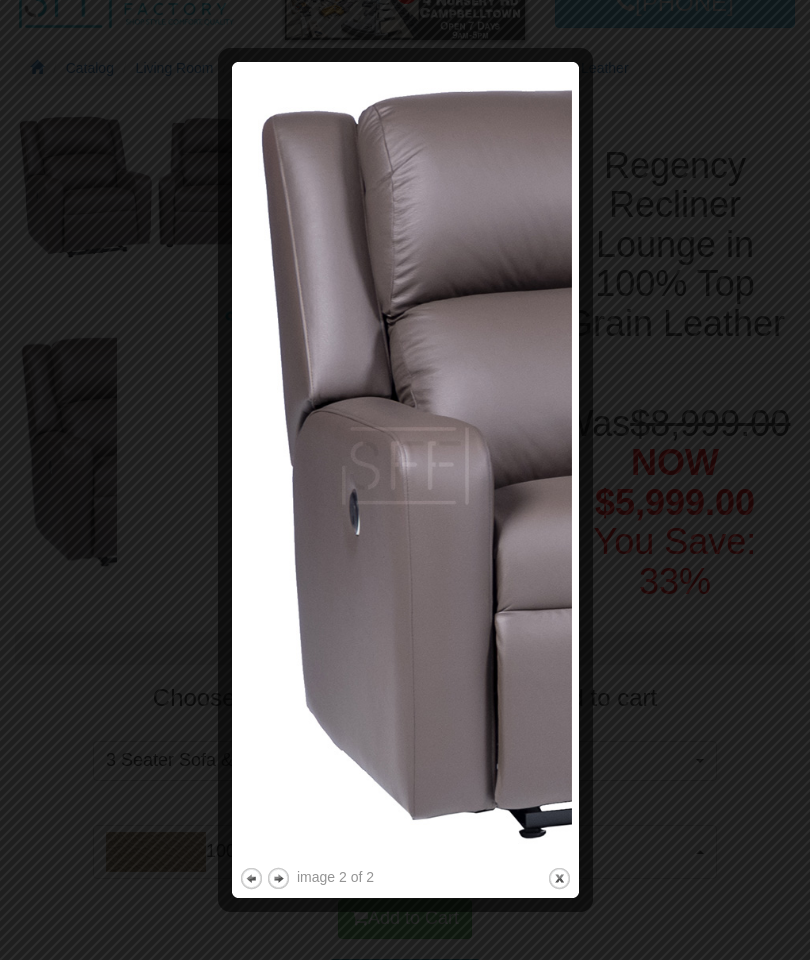 click at bounding box center (405, 466) 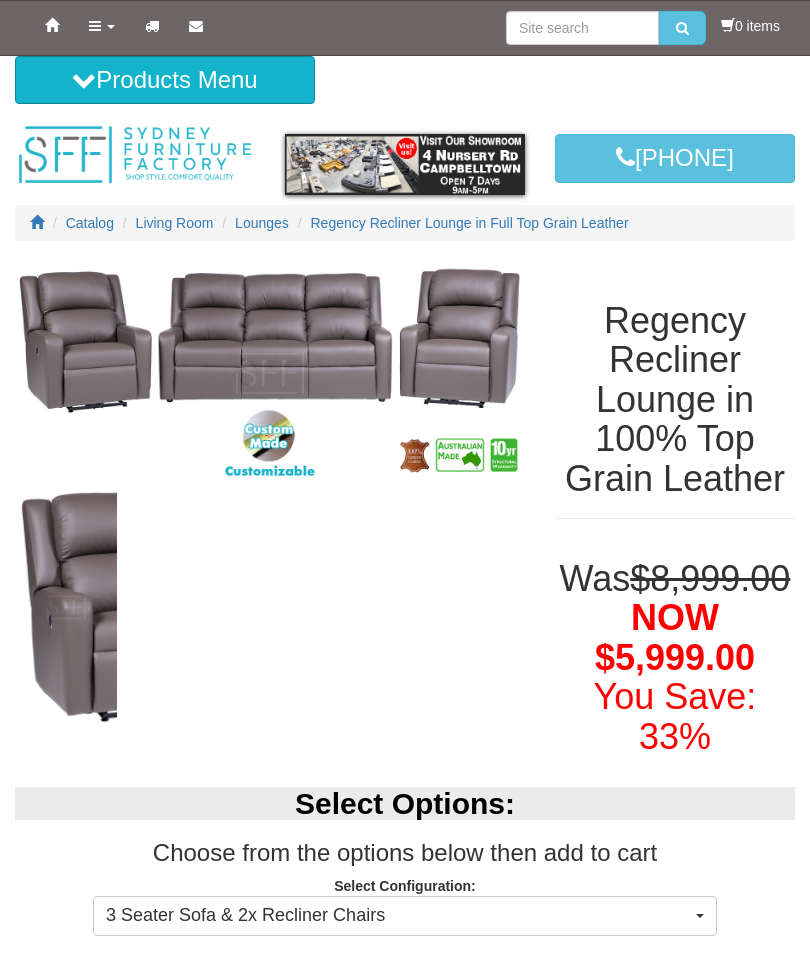 scroll, scrollTop: 0, scrollLeft: 0, axis: both 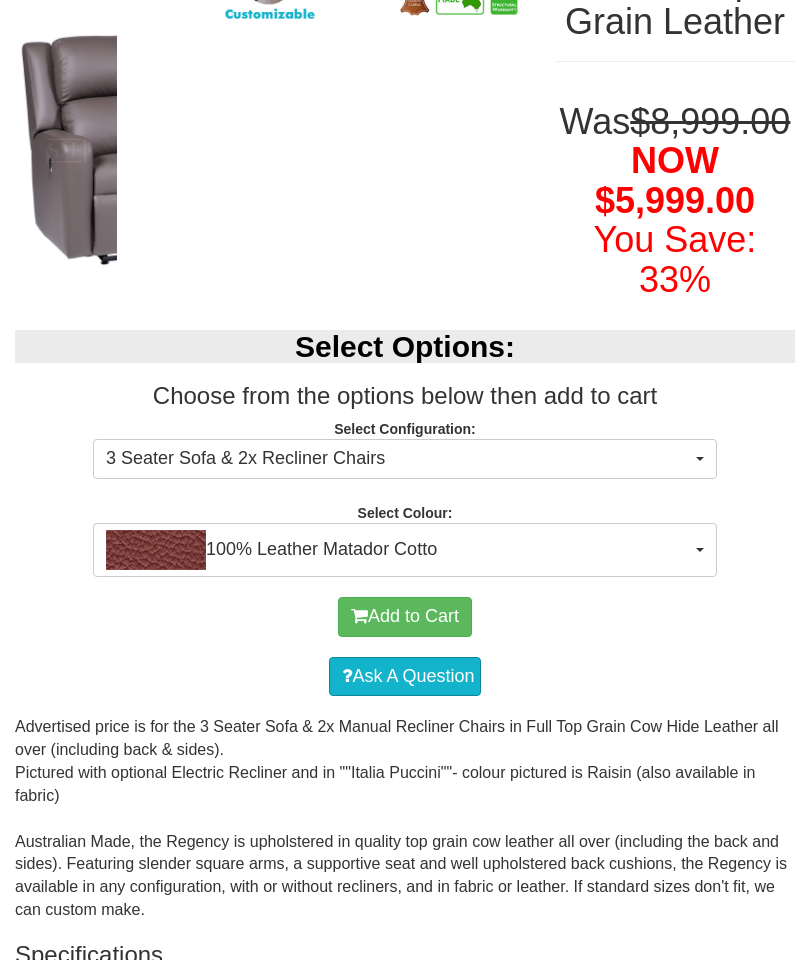 click on "3 Seater Sofa & 2x Recliner Chairs" at bounding box center (398, 460) 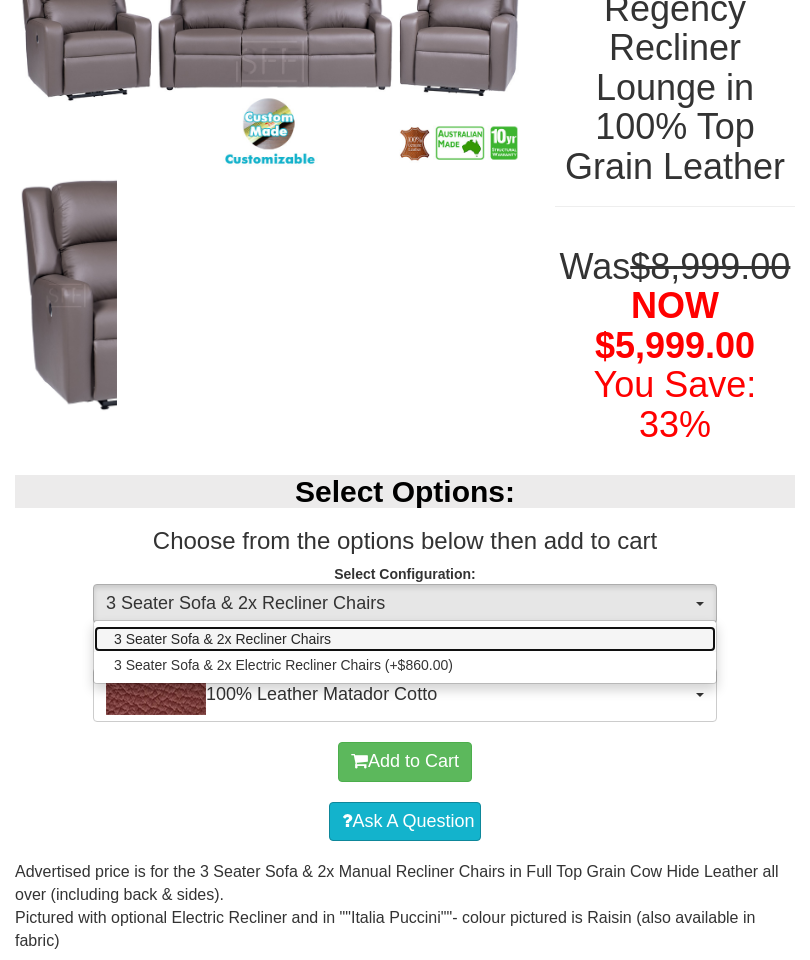 scroll, scrollTop: 254, scrollLeft: 0, axis: vertical 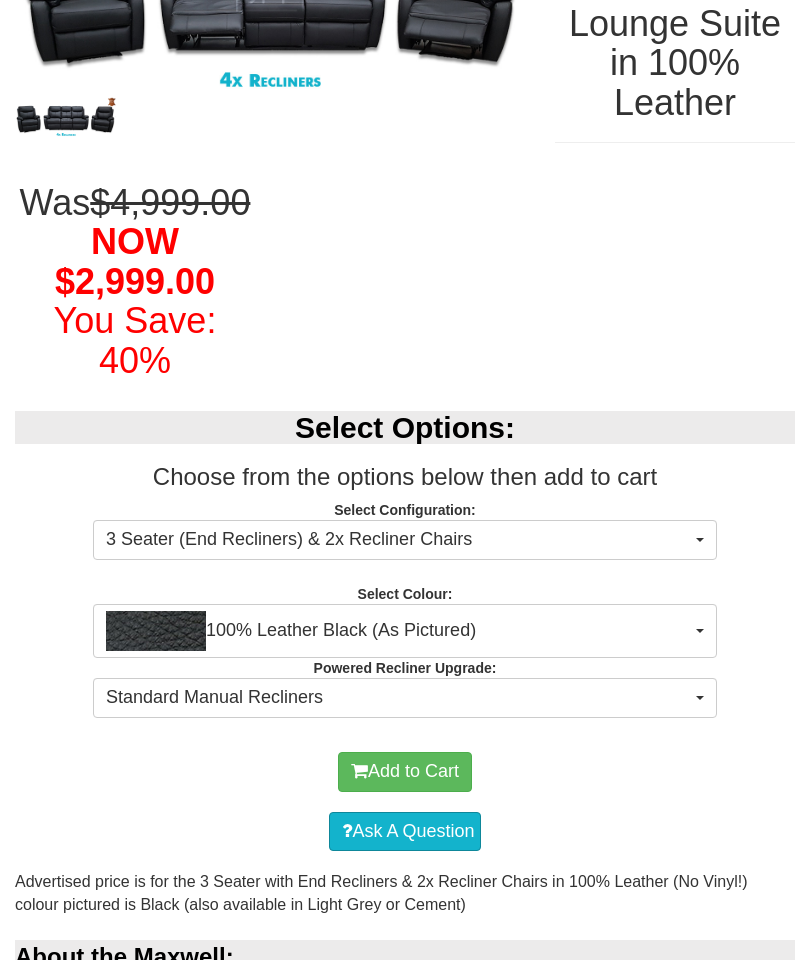 click on "Select Options:
Choose from the options below then add to cart
Select Configuration: 3 Seater (End Recliners) & 2x Recliner Chairs   3 Seater (End Recliners) & 2x Recliner Chairs 3 Seater (End Recliners) & 2x Recliner Chairs
Select Colour:  100% Leather Black (As Pictured)    100% Leather Black (As Pictured)  100% Leather Cement  100% Leather Light Grey 100% Leather Black (As Pictured) 100% Leather Cement 100% Leather Light Grey
Powered Recliner Upgrade: Standard Manual Recliners   Standard Manual Recliners Upgrade to Electric Recliners (+$500.00) Standard Manual Recliners Upgrade to Electric Recliners (+$500.00)" at bounding box center (405, 561) 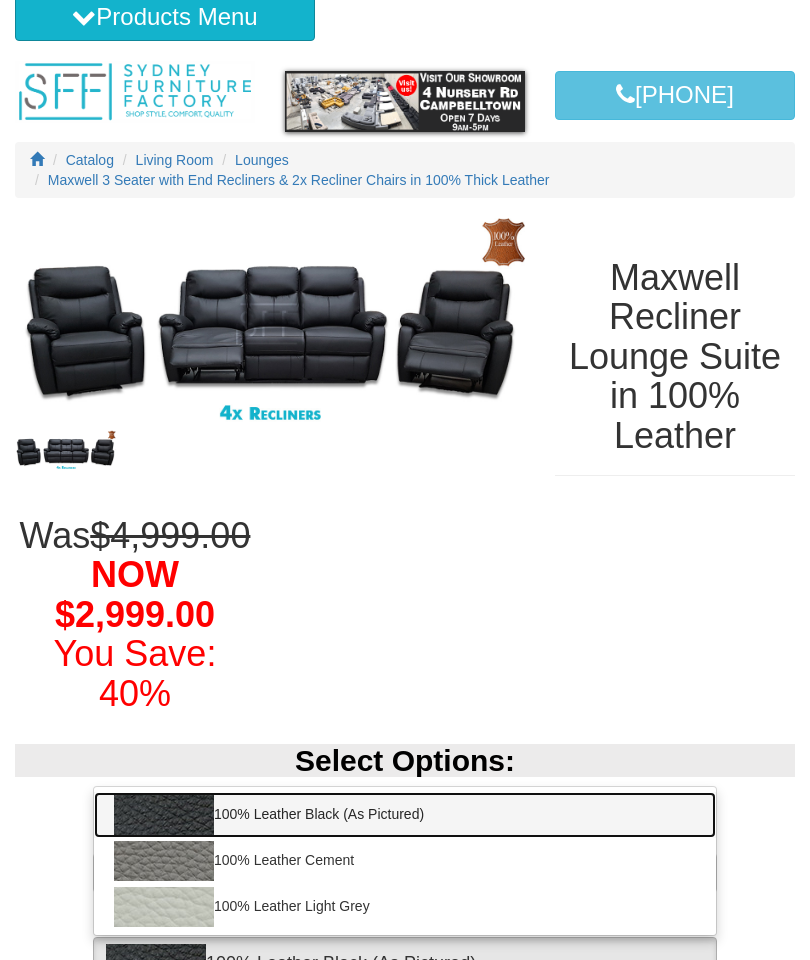 scroll, scrollTop: 59, scrollLeft: 0, axis: vertical 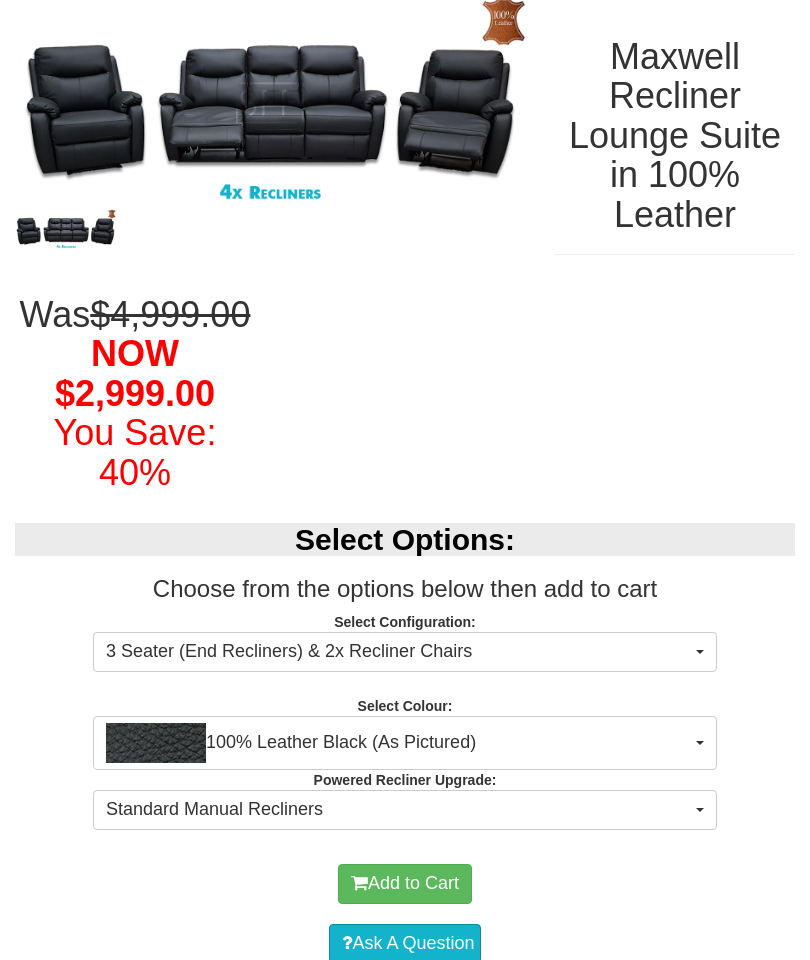 click on "100% Leather Black (As Pictured)" at bounding box center [398, 743] 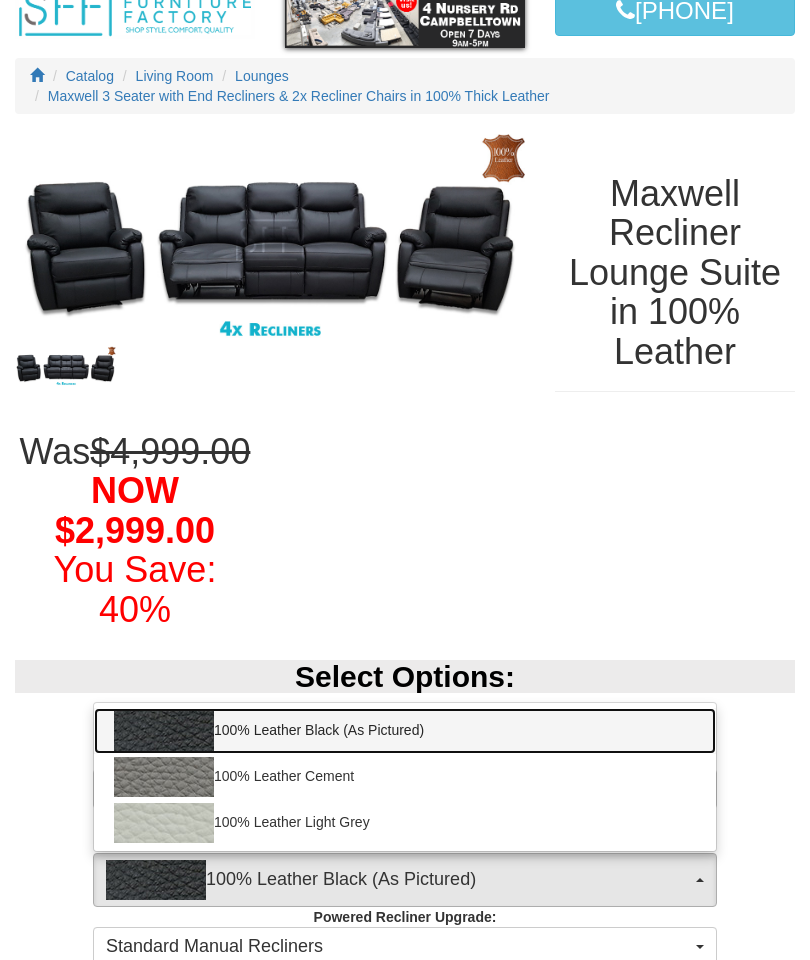 scroll, scrollTop: 0, scrollLeft: 0, axis: both 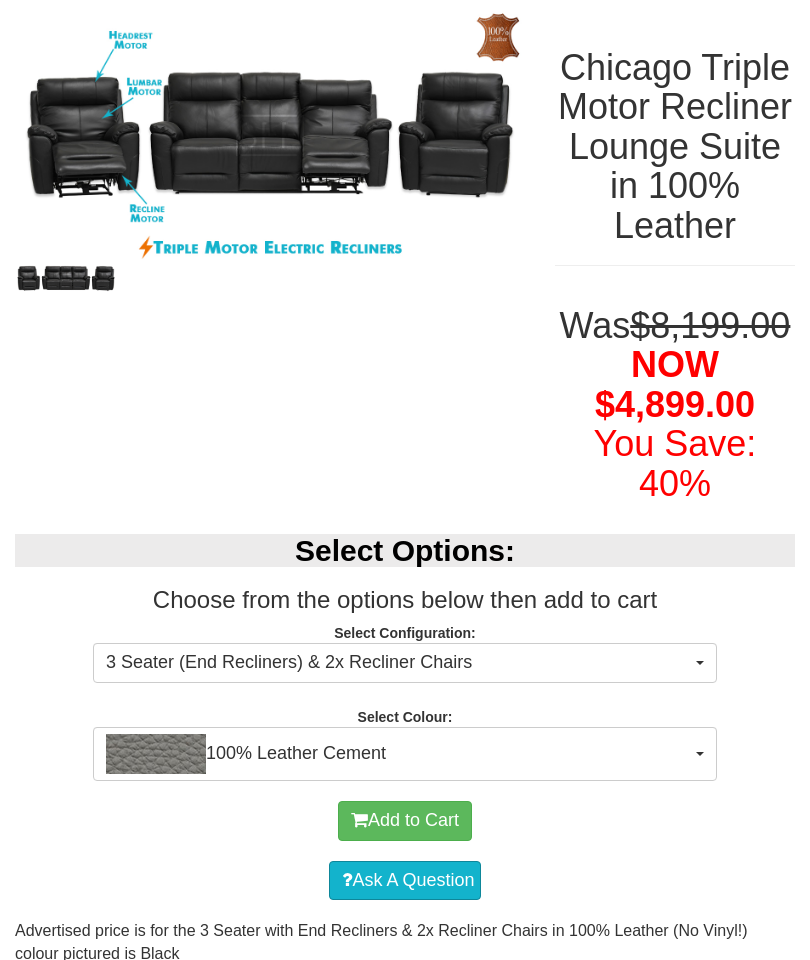 click on "100% Leather Cement" at bounding box center (398, 754) 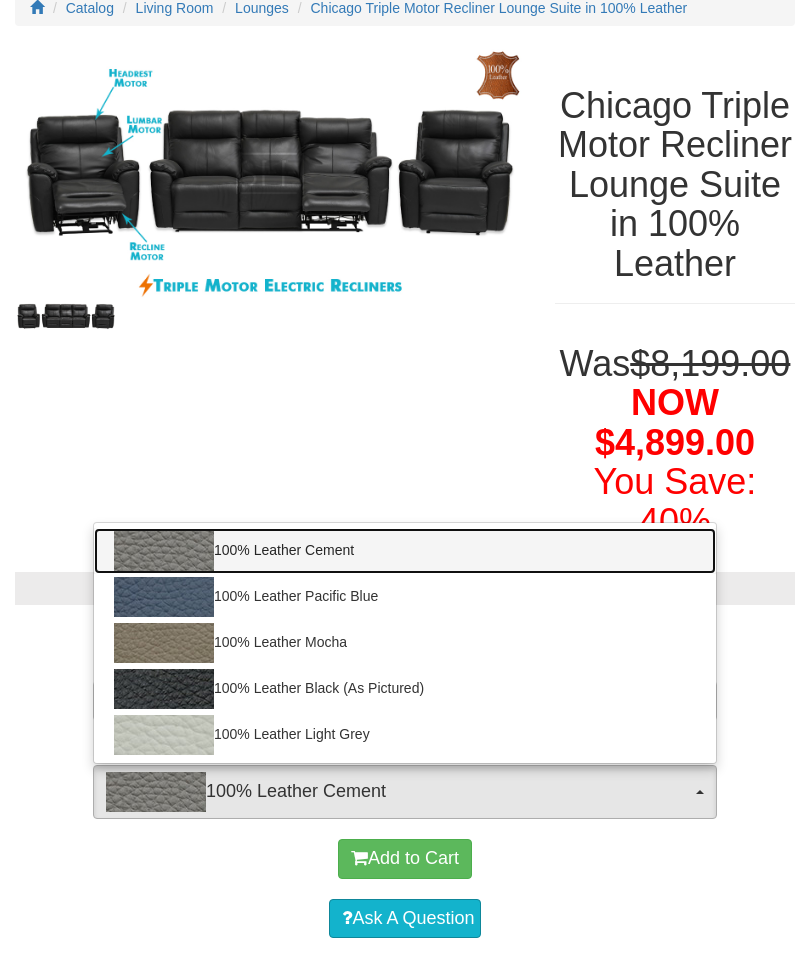 scroll, scrollTop: 0, scrollLeft: 0, axis: both 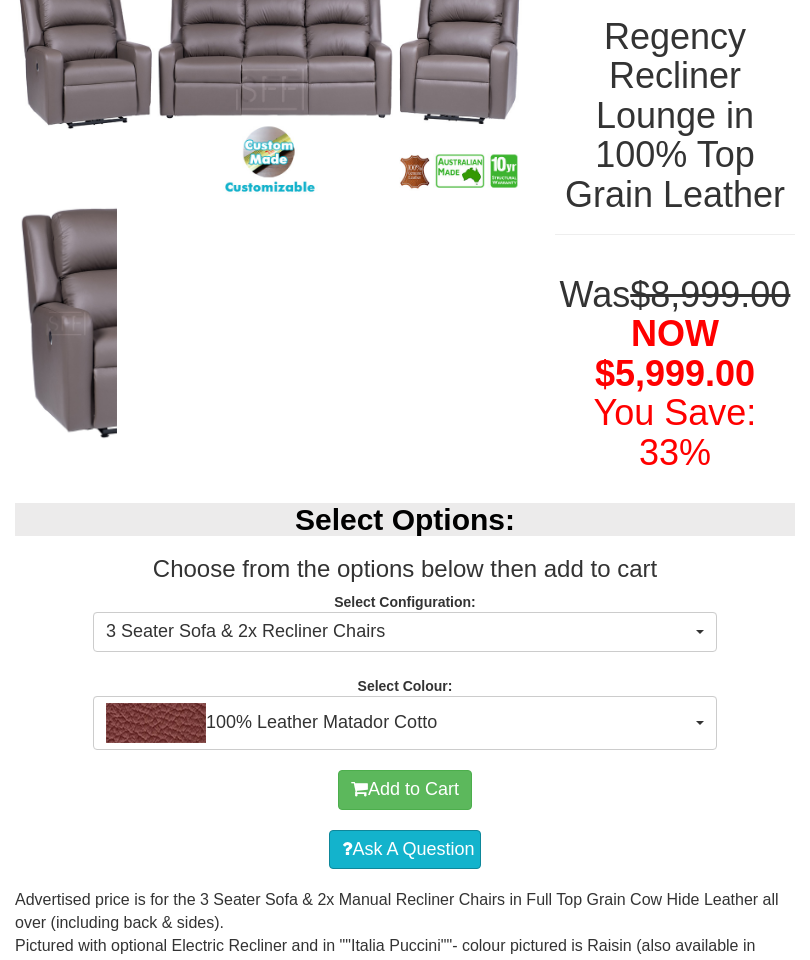 click on "100% Leather Matador Cotto" at bounding box center (398, 723) 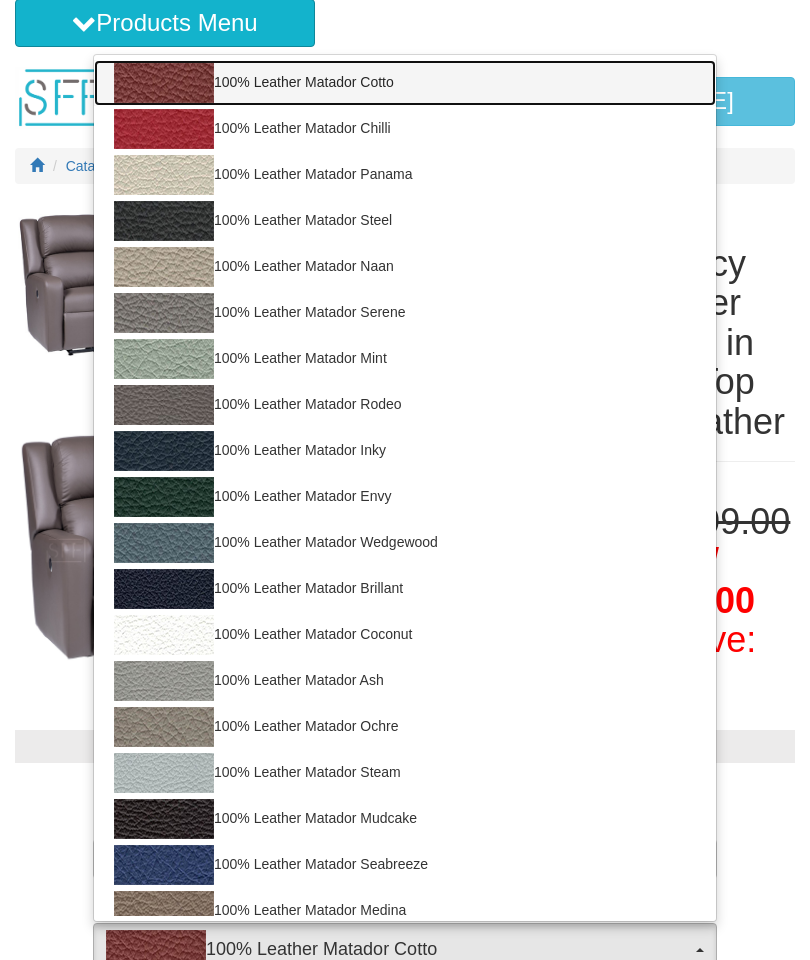 scroll, scrollTop: 0, scrollLeft: 0, axis: both 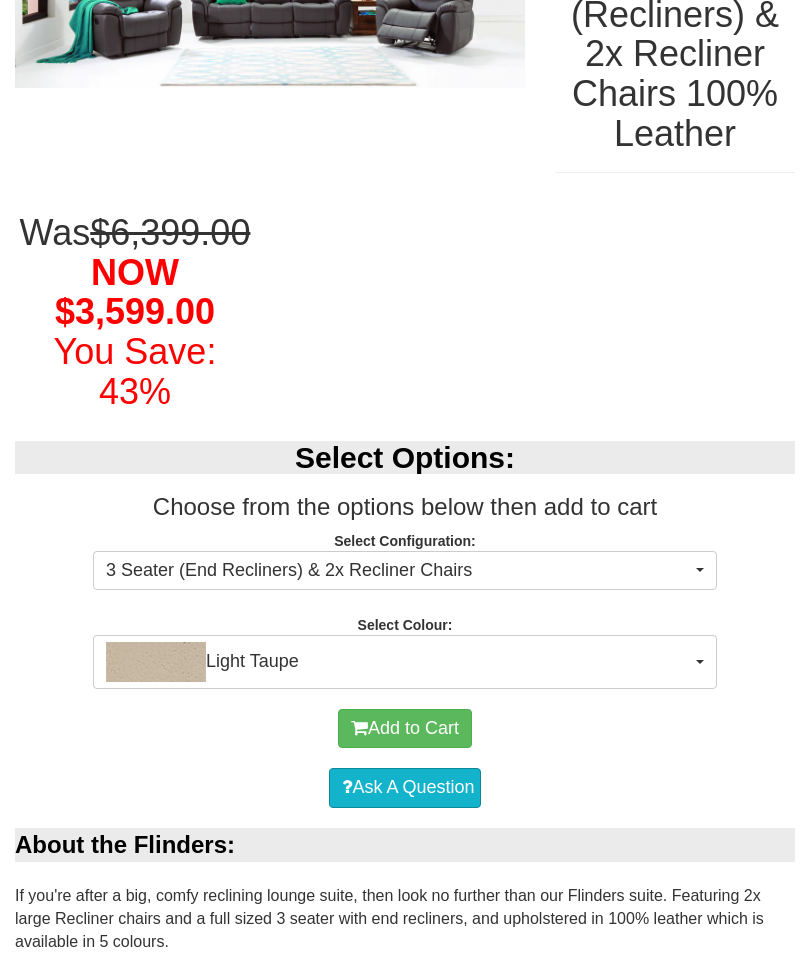 click on "Select Colour:" at bounding box center [405, 625] 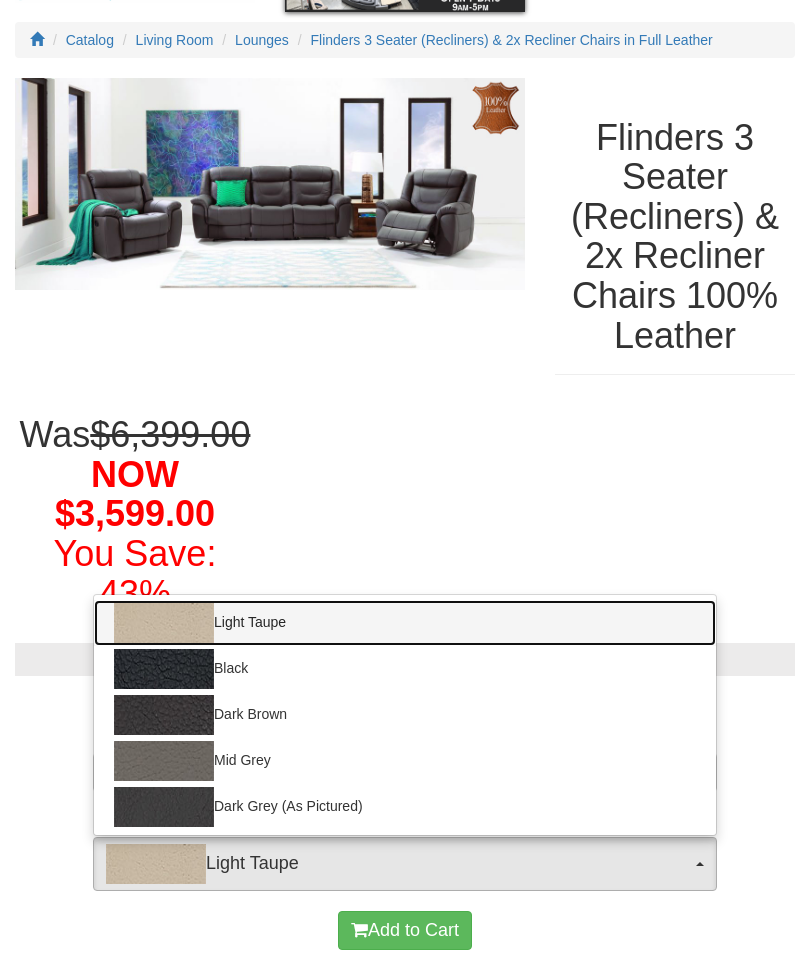 scroll, scrollTop: 0, scrollLeft: 0, axis: both 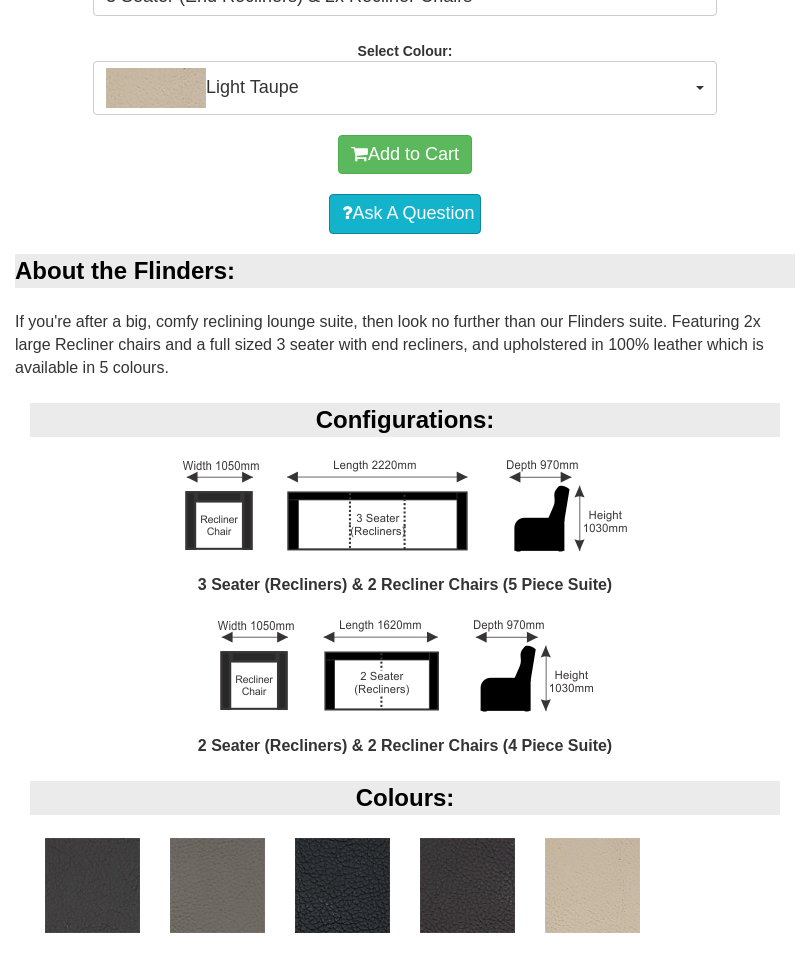click at bounding box center (467, 885) 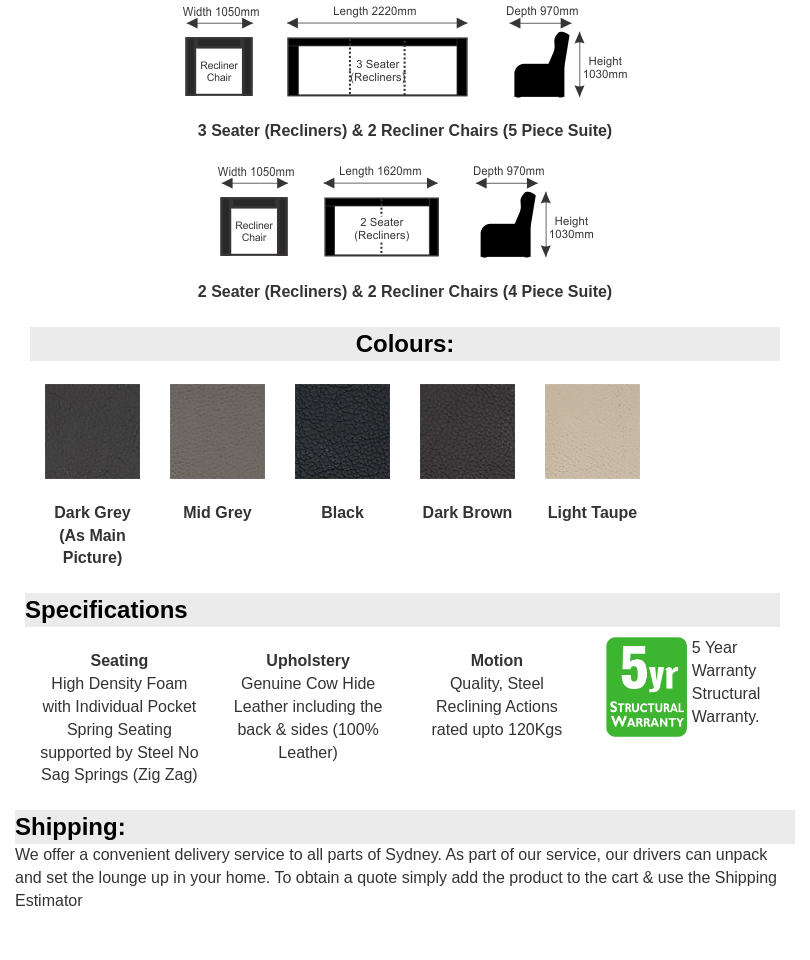 scroll, scrollTop: 1421, scrollLeft: 0, axis: vertical 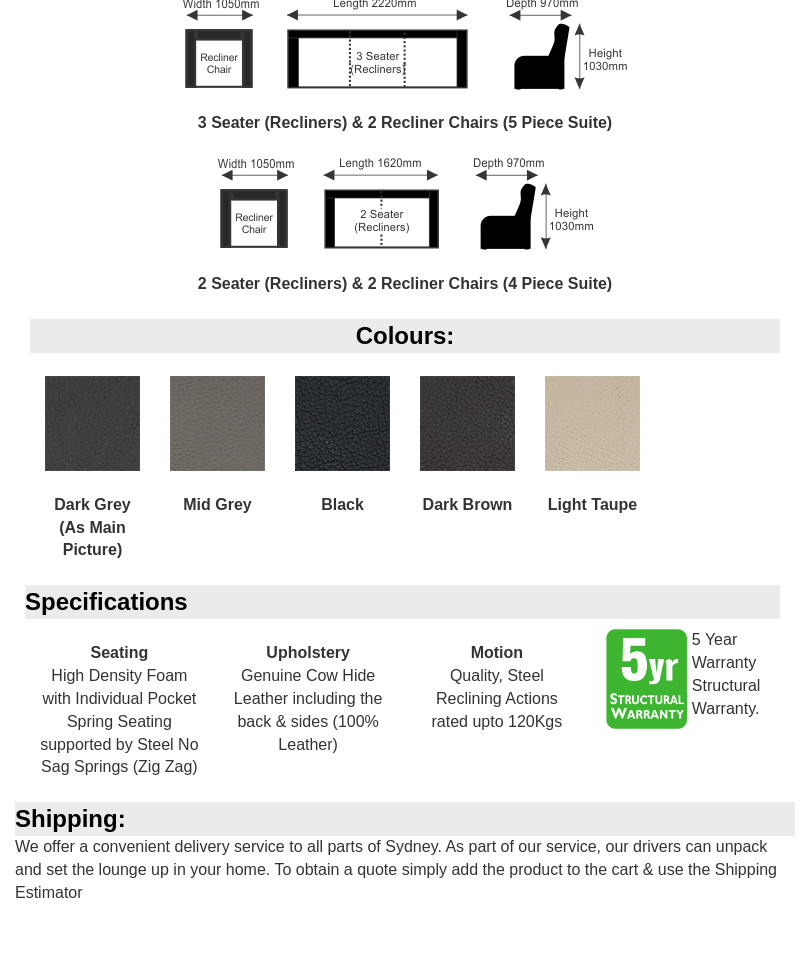 click on "Dark Brown" at bounding box center (468, 504) 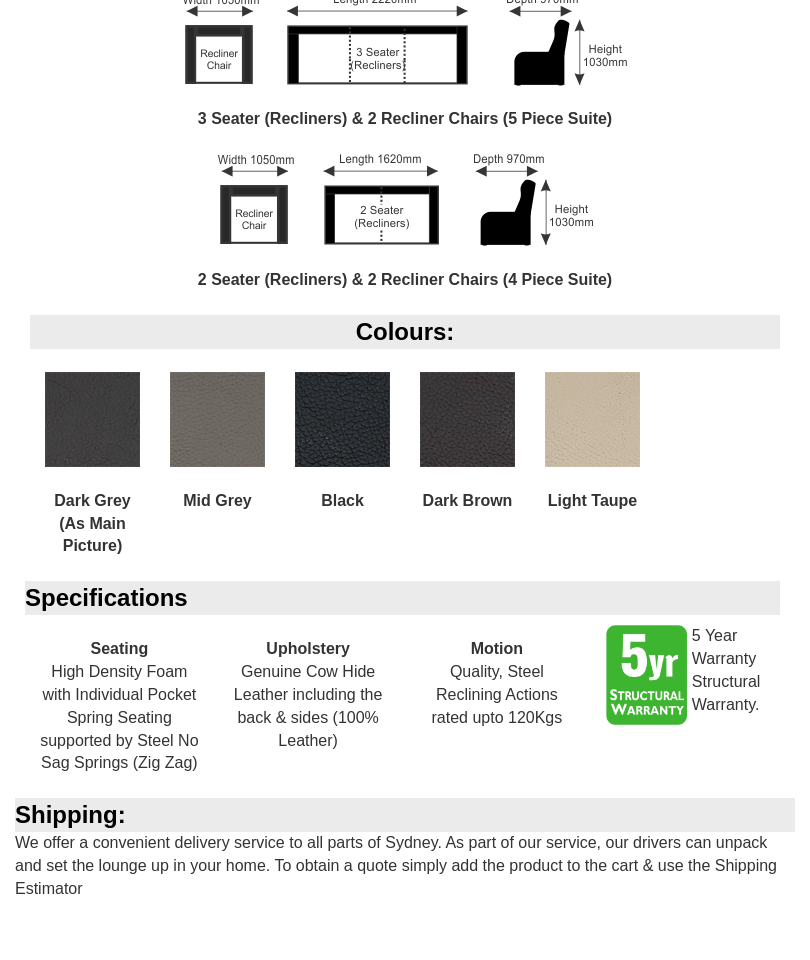 click at bounding box center (467, 419) 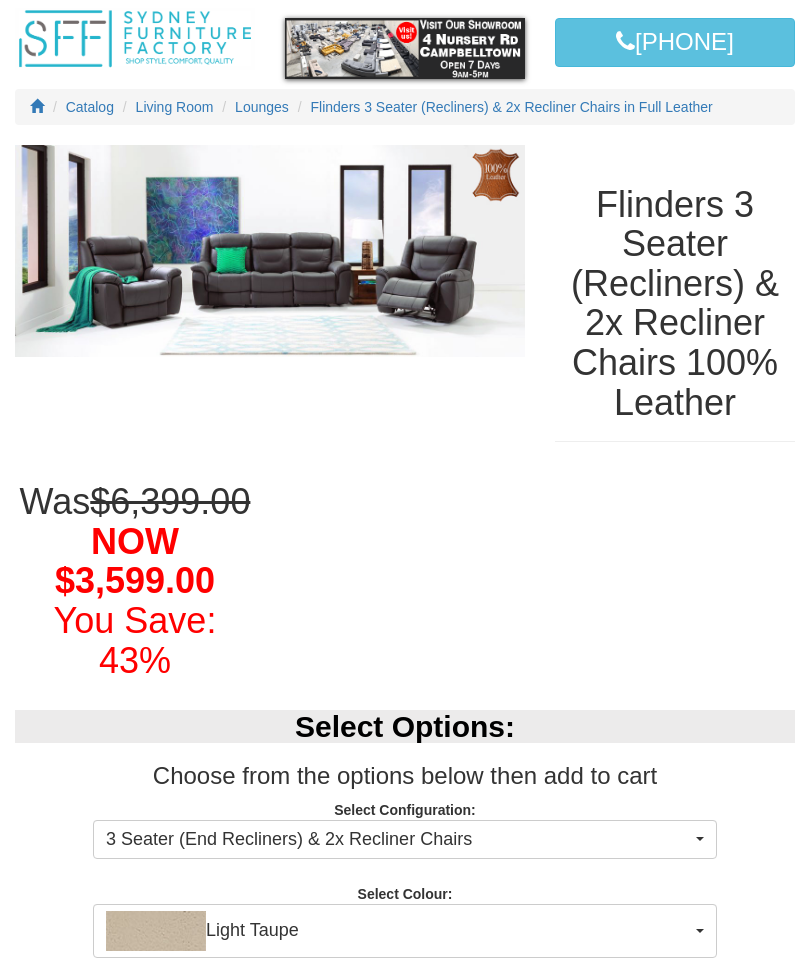 scroll, scrollTop: 0, scrollLeft: 0, axis: both 